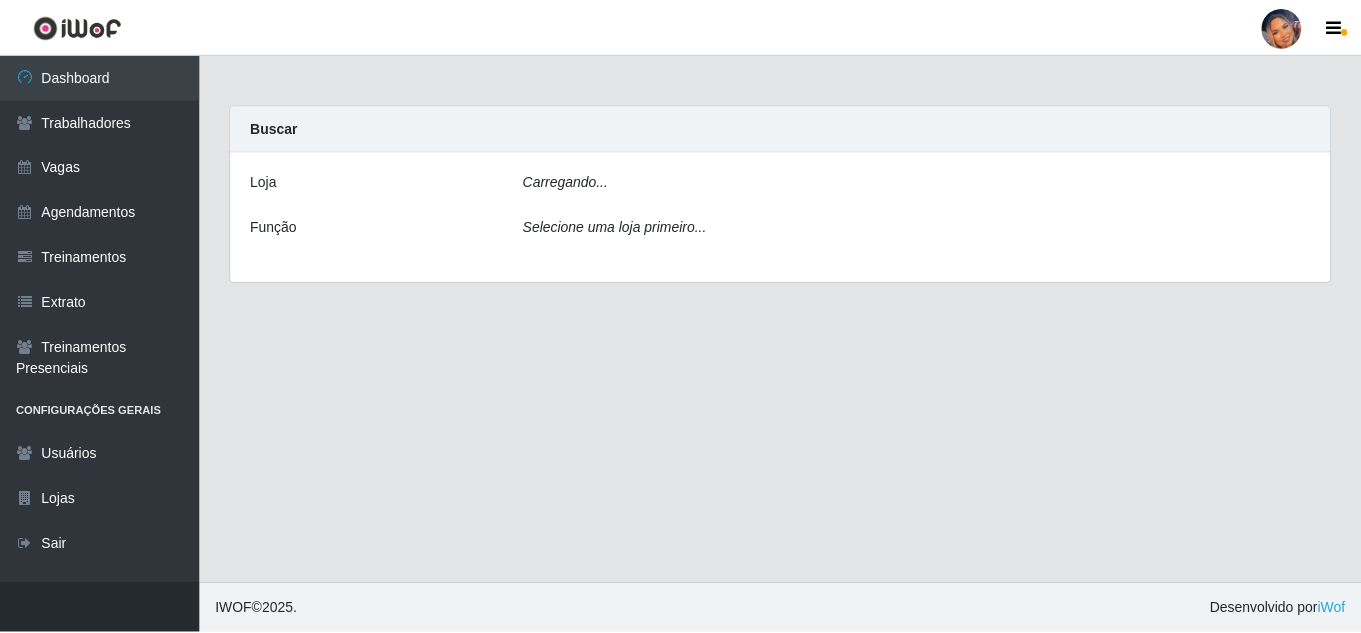 scroll, scrollTop: 0, scrollLeft: 0, axis: both 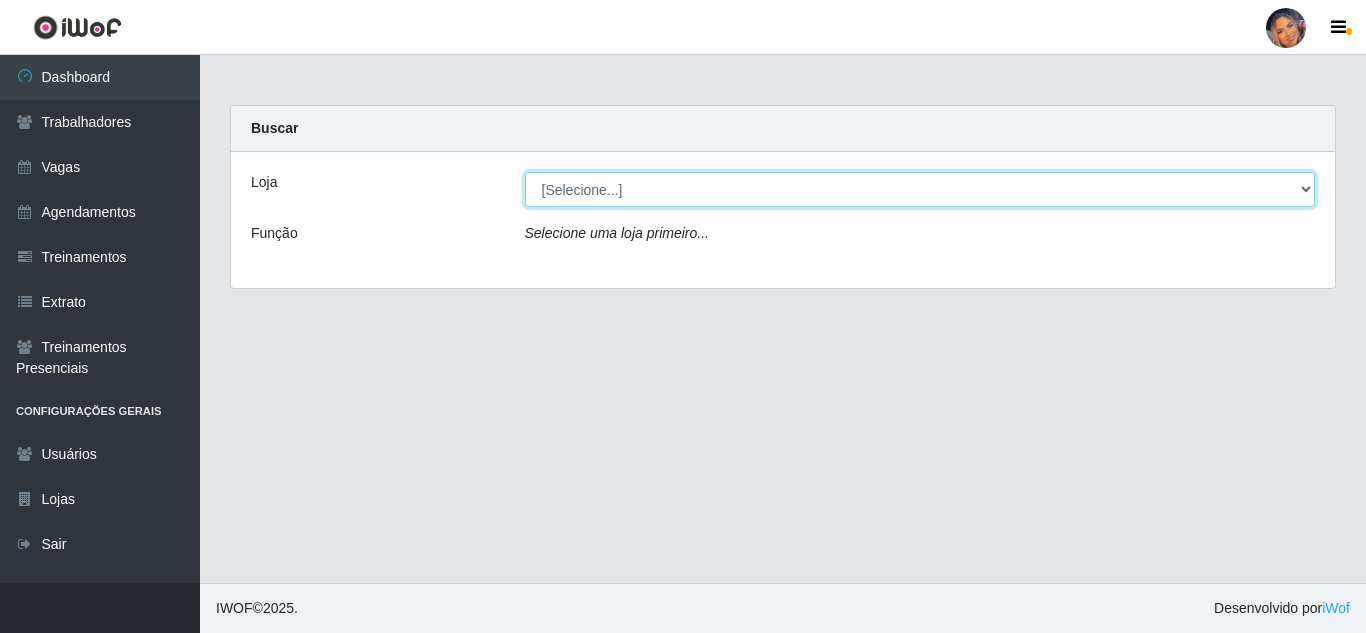 click on "[Selecione...] Supermercado Preço Bom" at bounding box center (920, 189) 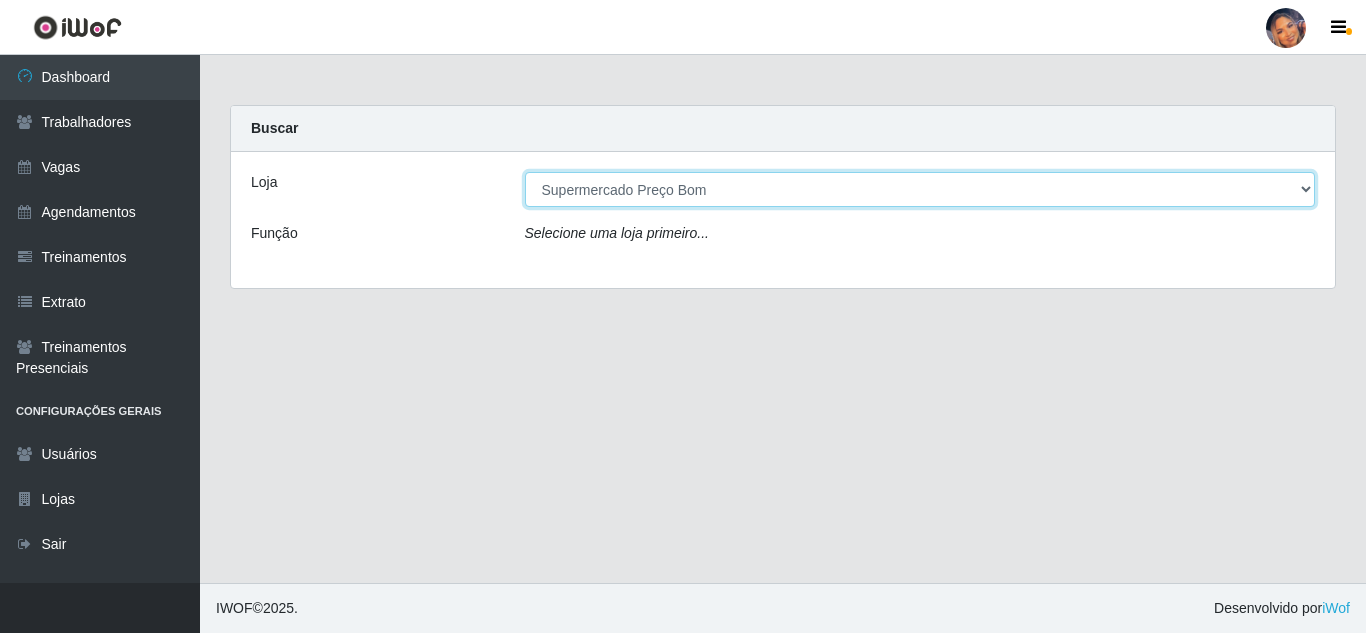 click on "[Selecione...] Supermercado Preço Bom" at bounding box center (920, 189) 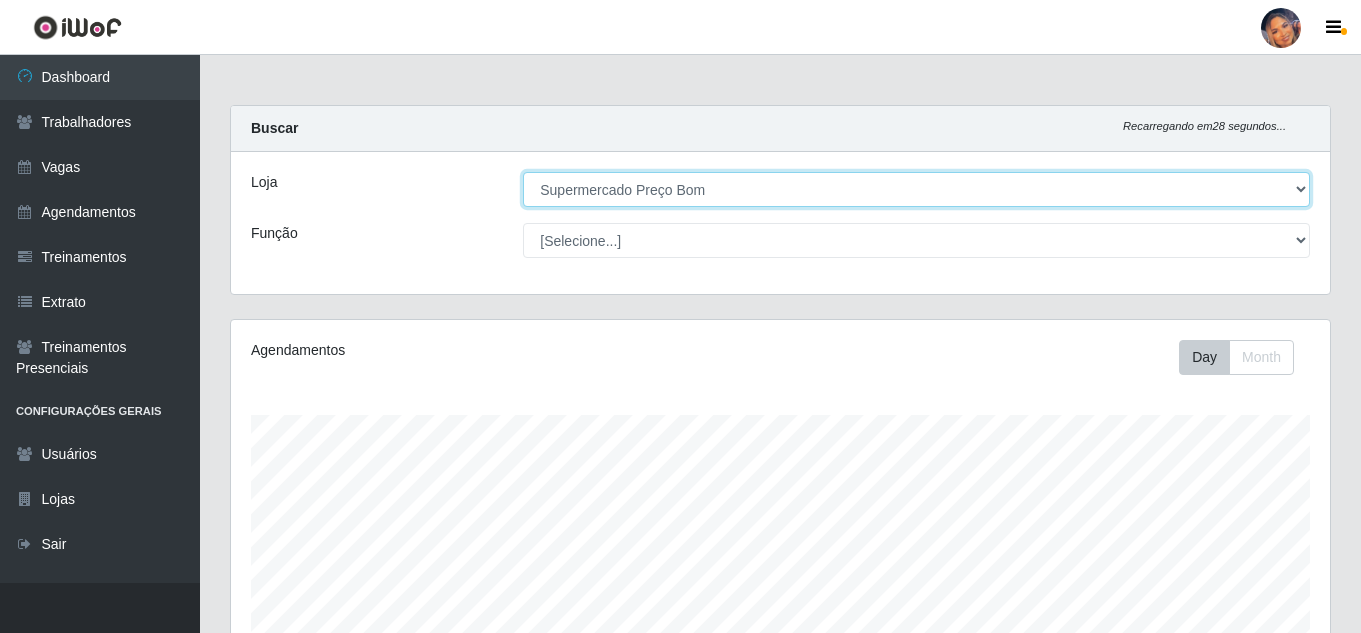 scroll, scrollTop: 999585, scrollLeft: 998901, axis: both 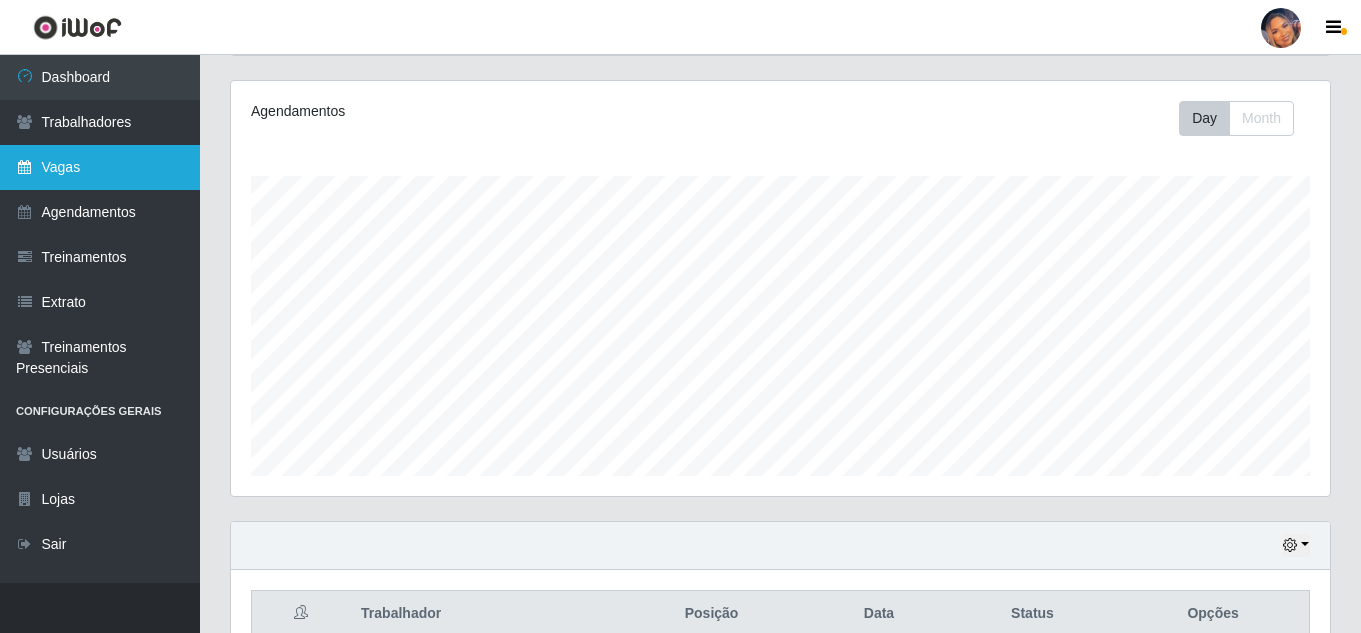click on "Vagas" at bounding box center (100, 167) 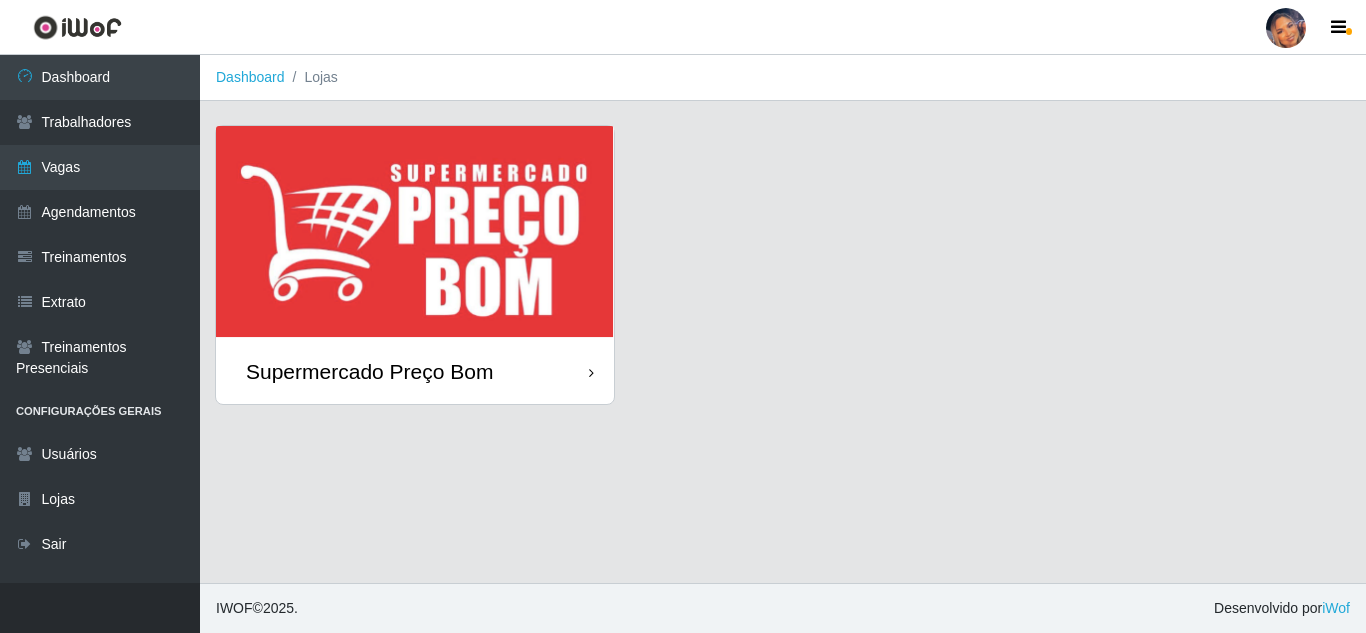 click at bounding box center [415, 232] 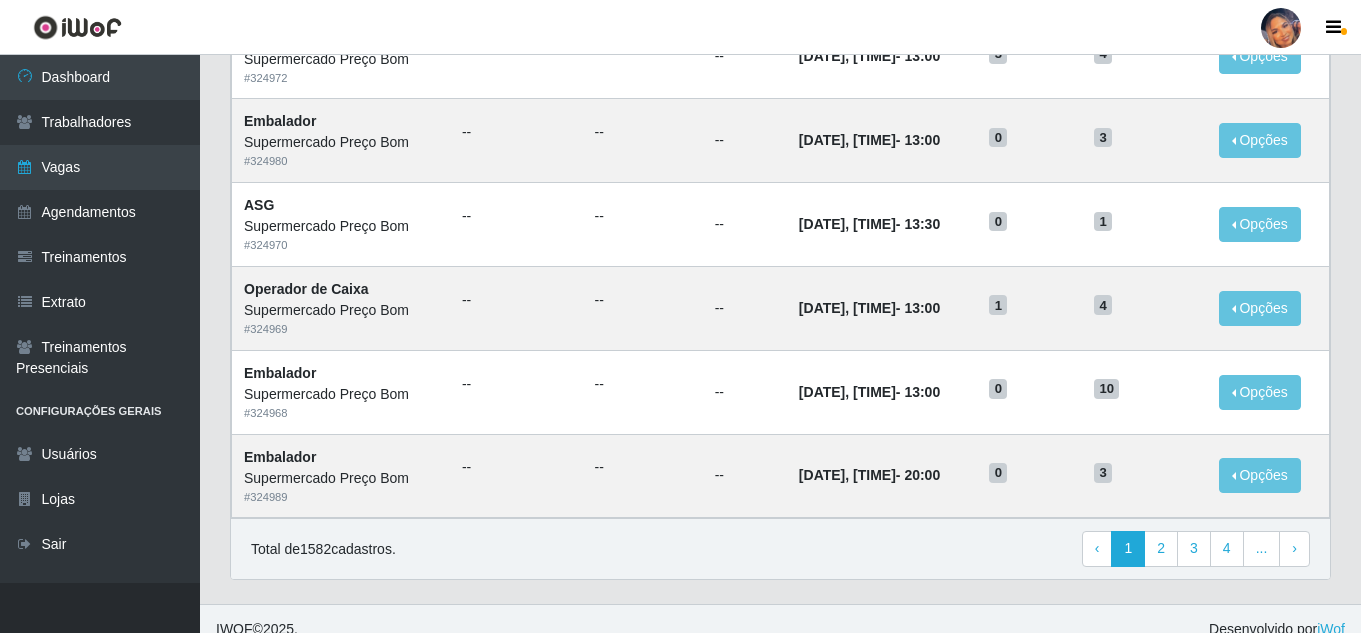 scroll, scrollTop: 1062, scrollLeft: 0, axis: vertical 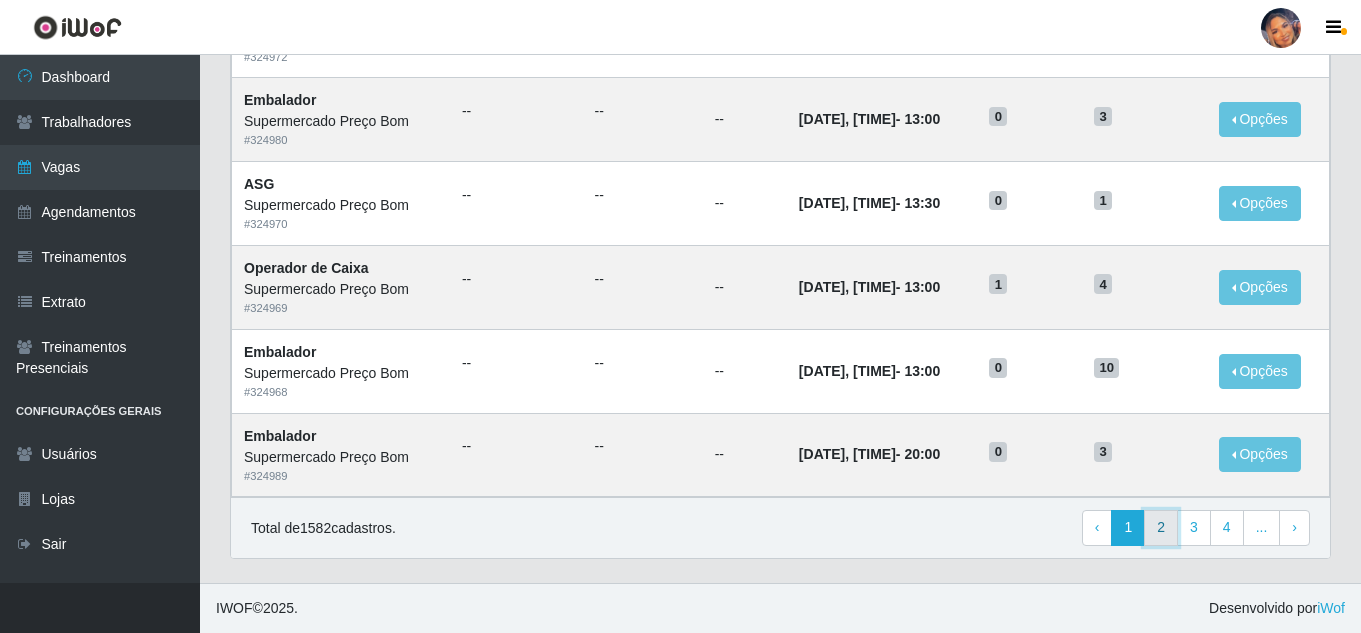 click on "2" at bounding box center (1161, 528) 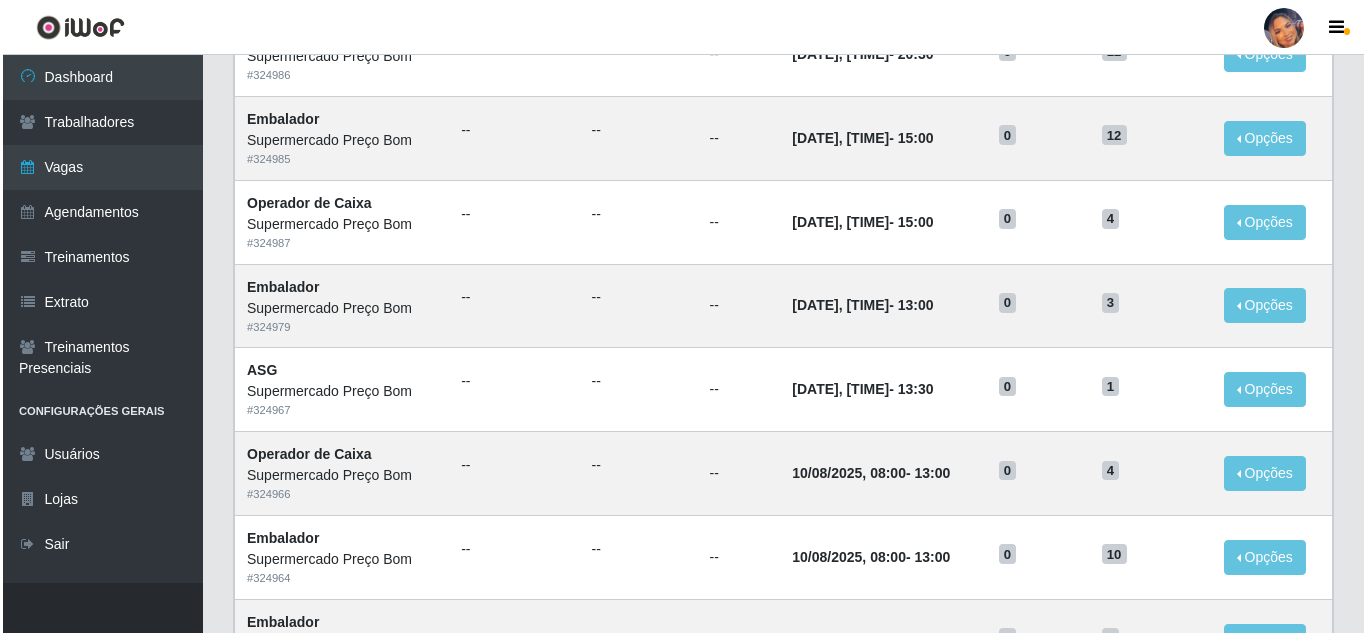 scroll, scrollTop: 0, scrollLeft: 0, axis: both 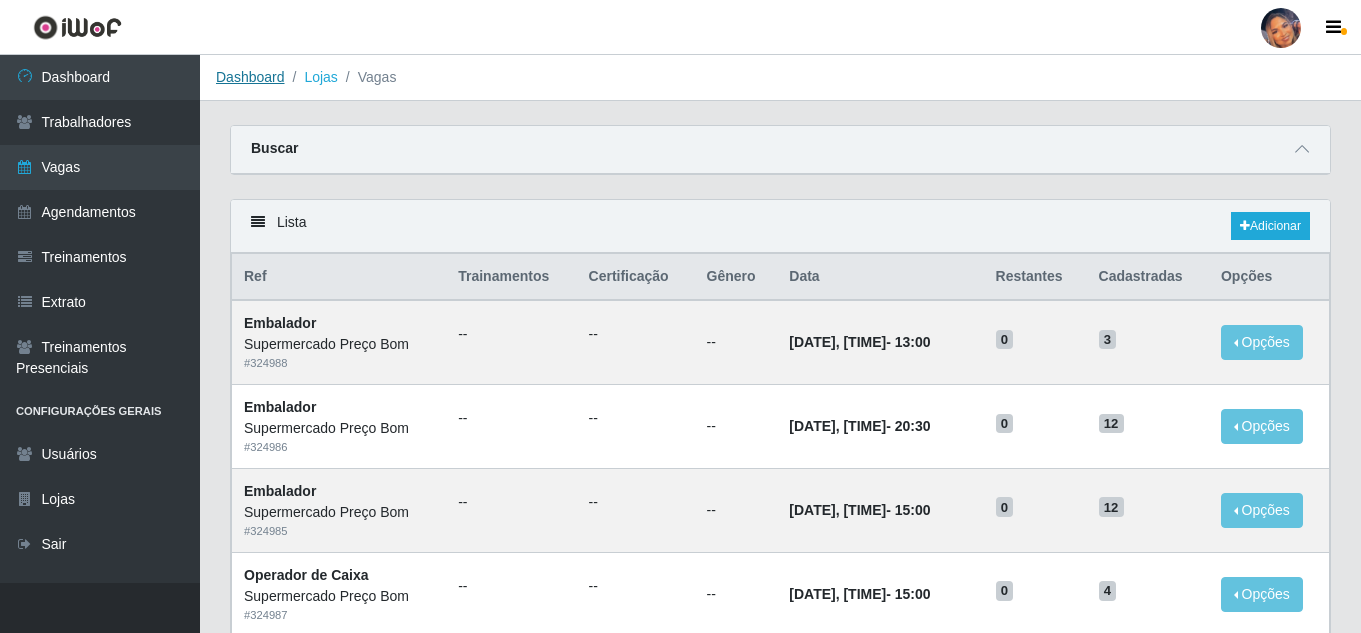 click on "Dashboard" at bounding box center [250, 77] 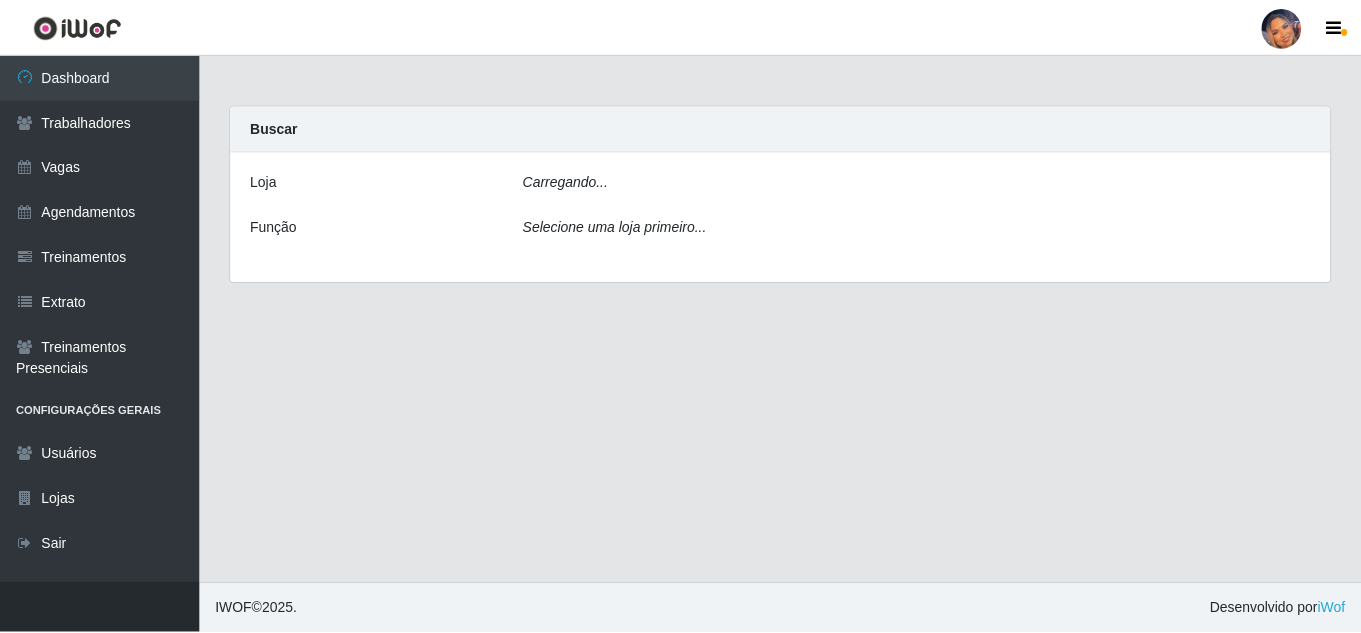 scroll, scrollTop: 0, scrollLeft: 0, axis: both 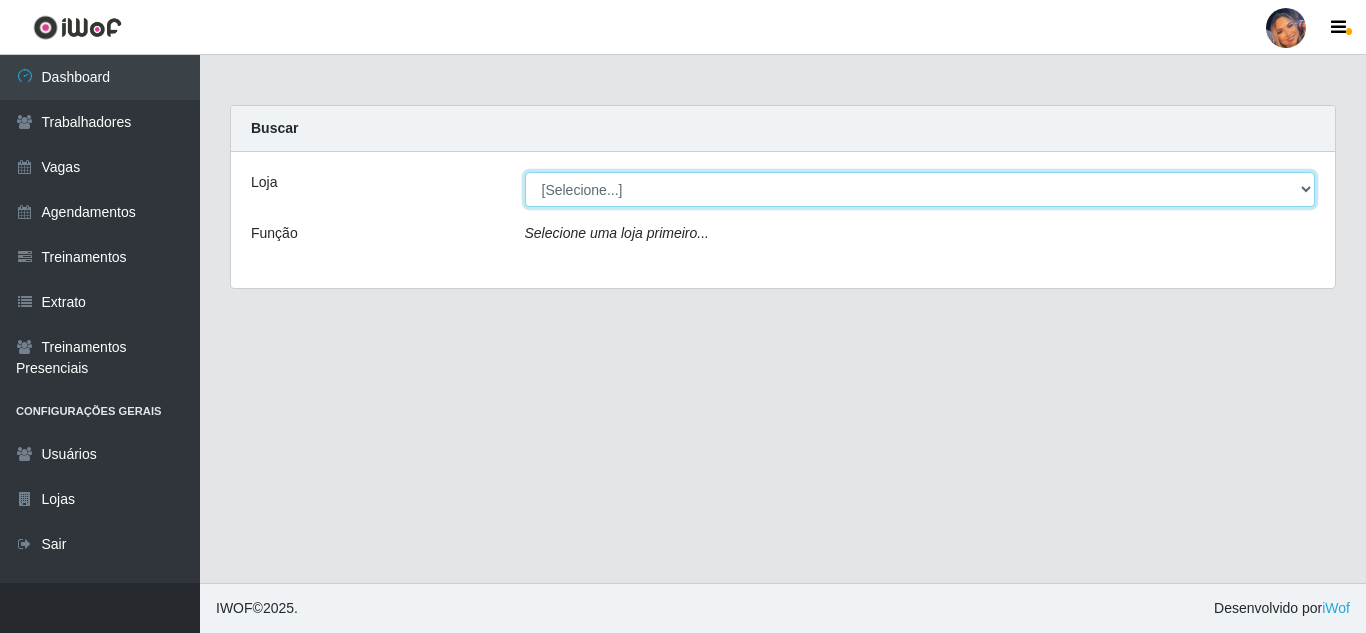 click on "[Selecione...] Supermercado Preço Bom" at bounding box center (920, 189) 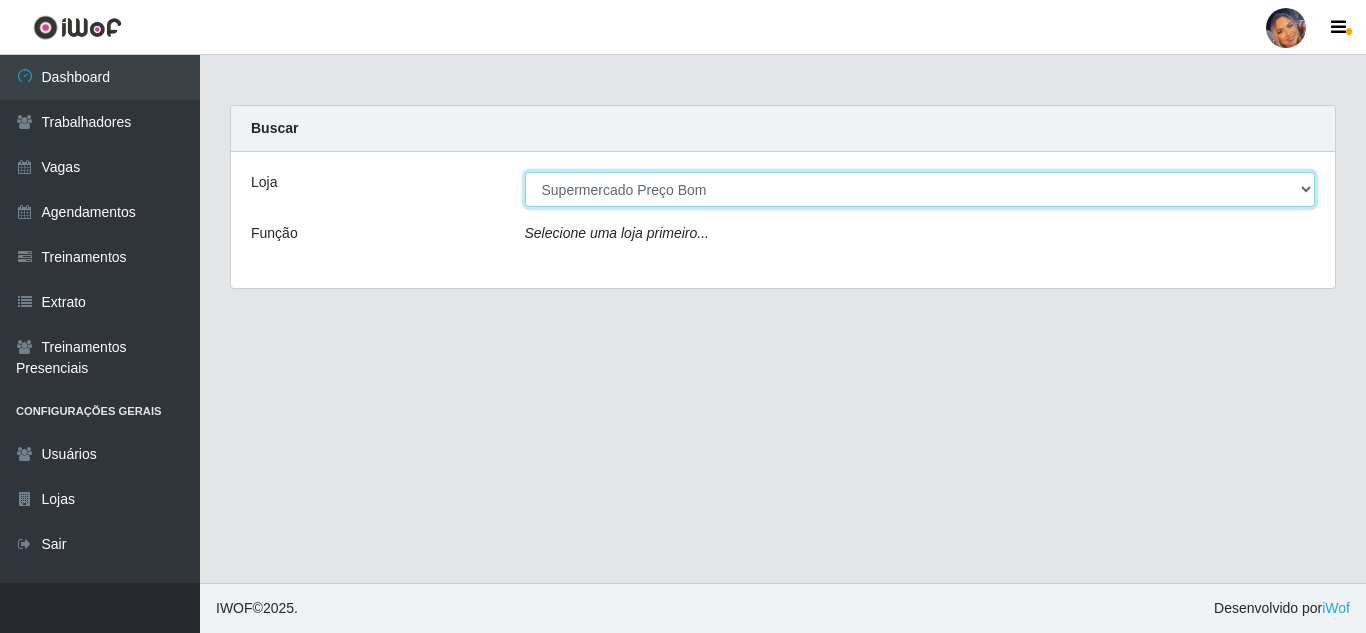 click on "[Selecione...] Supermercado Preço Bom" at bounding box center (920, 189) 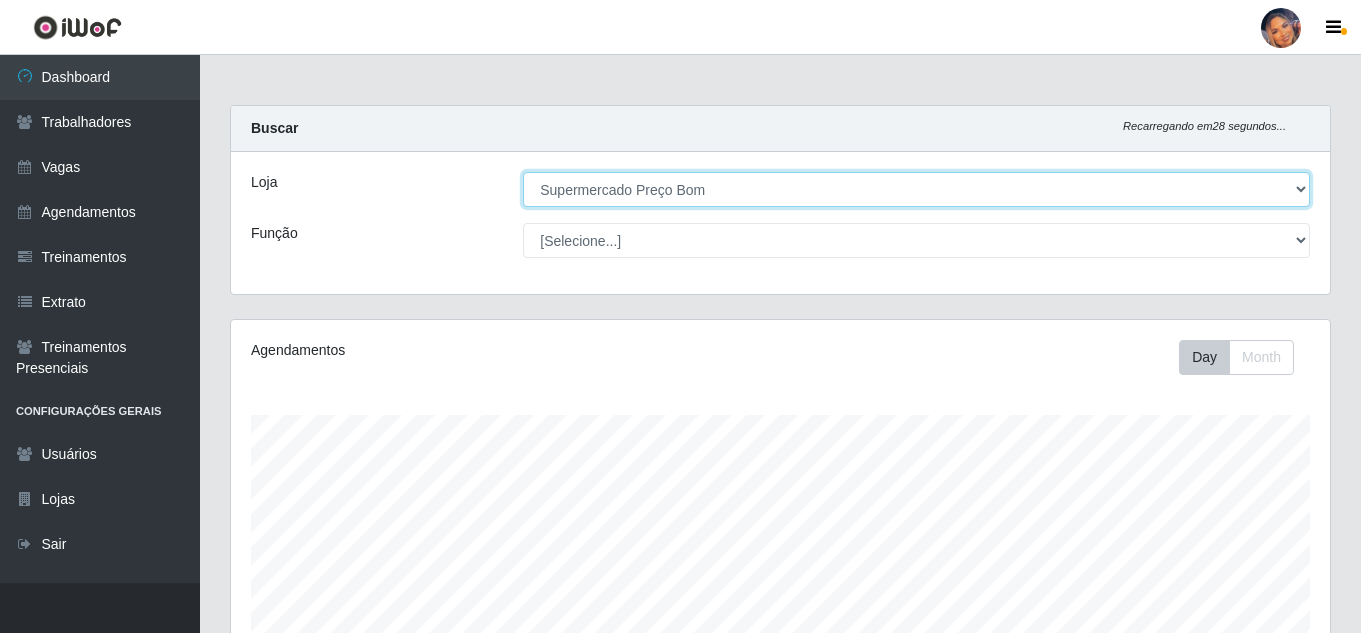 scroll, scrollTop: 999585, scrollLeft: 998901, axis: both 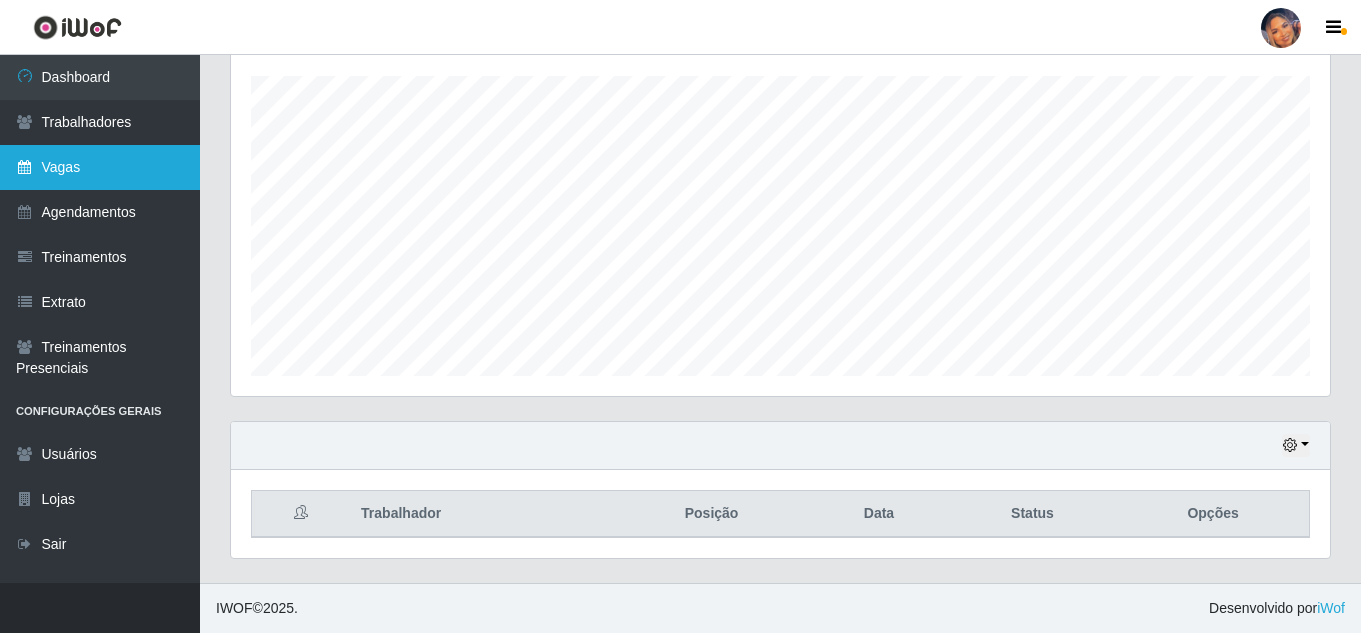 click on "Vagas" at bounding box center (100, 167) 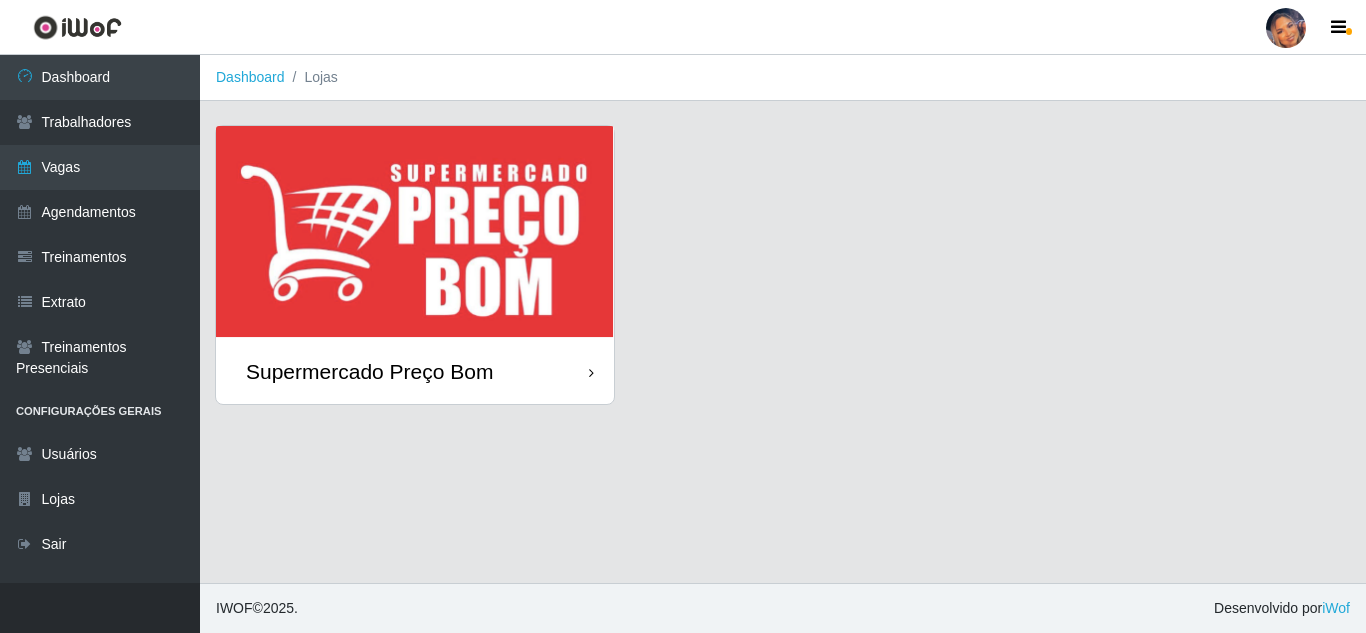 click at bounding box center (415, 232) 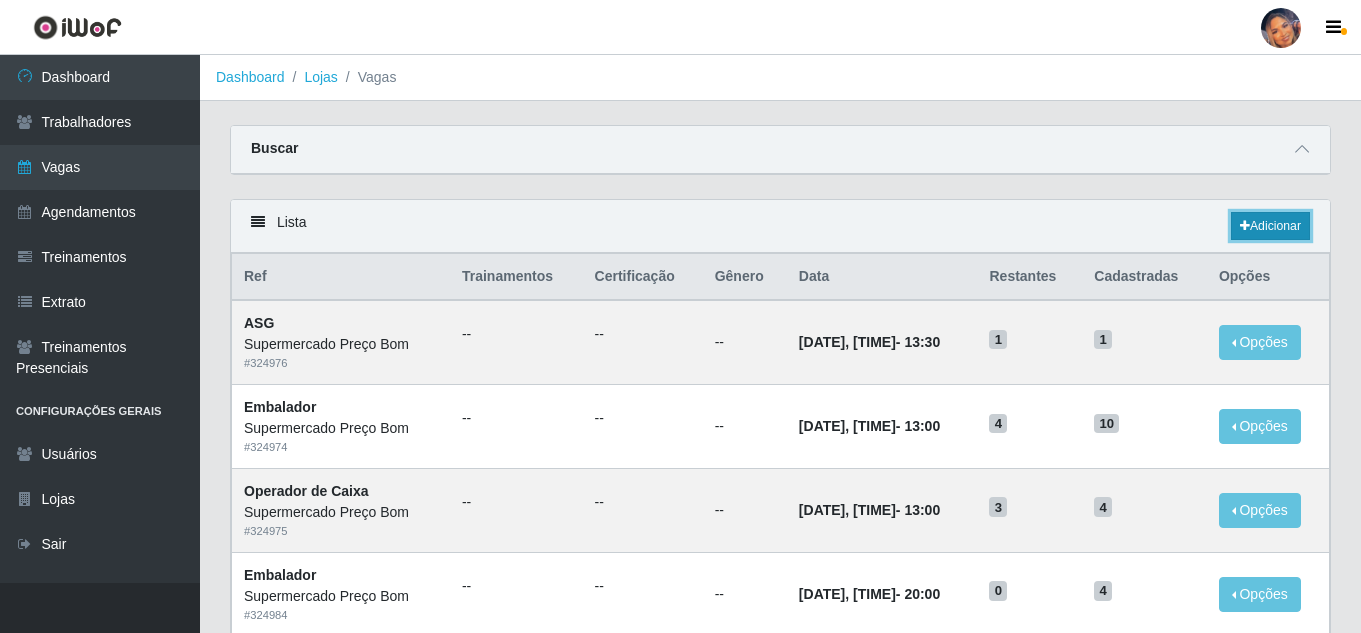 click on "Adicionar" at bounding box center (1270, 226) 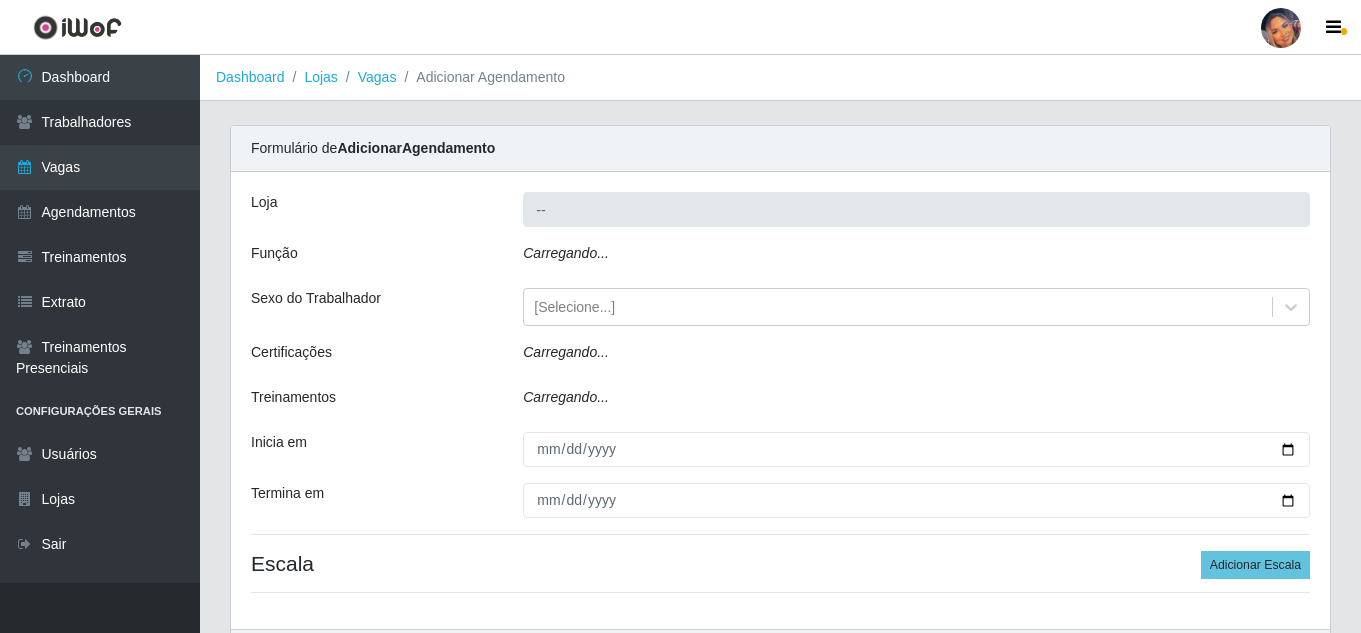 type on "Supermercado Preço Bom" 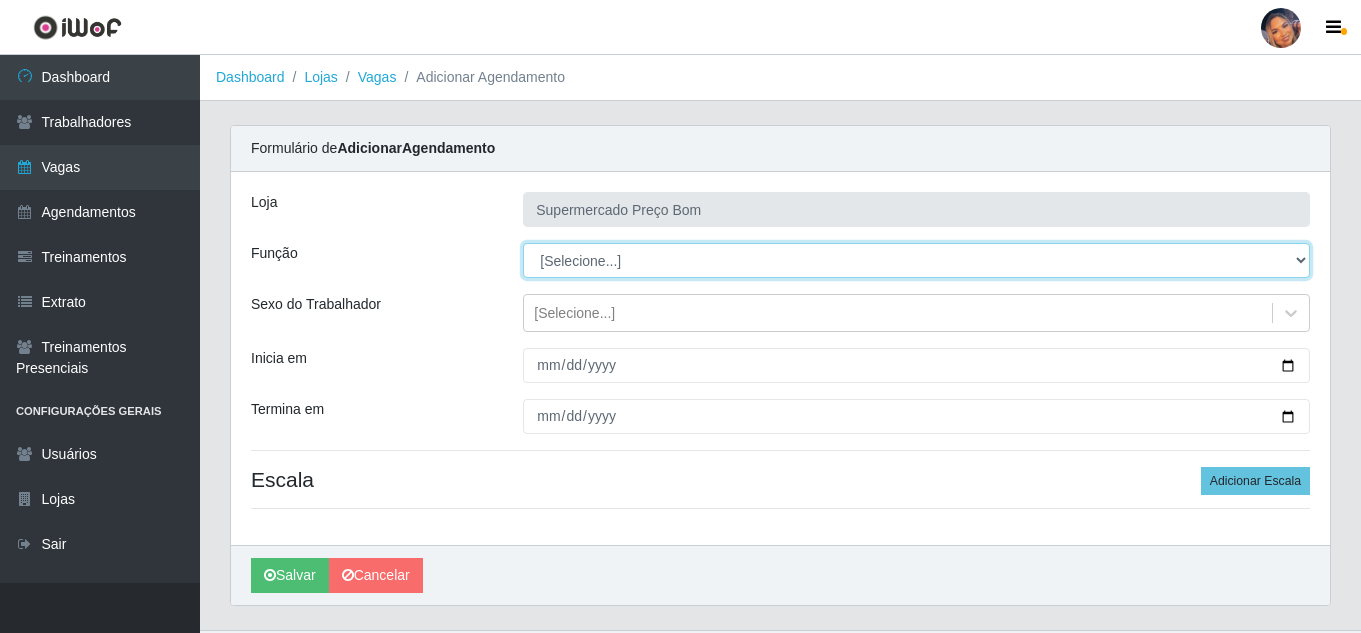 click on "[Selecione...] ASG ASG + ASG ++ Balconista Balconista + Balconista ++ Embalador Embalador + Embalador ++ Operador de Caixa Operador de Caixa + Operador de Caixa ++ Repositor  Repositor + Repositor ++" at bounding box center [916, 260] 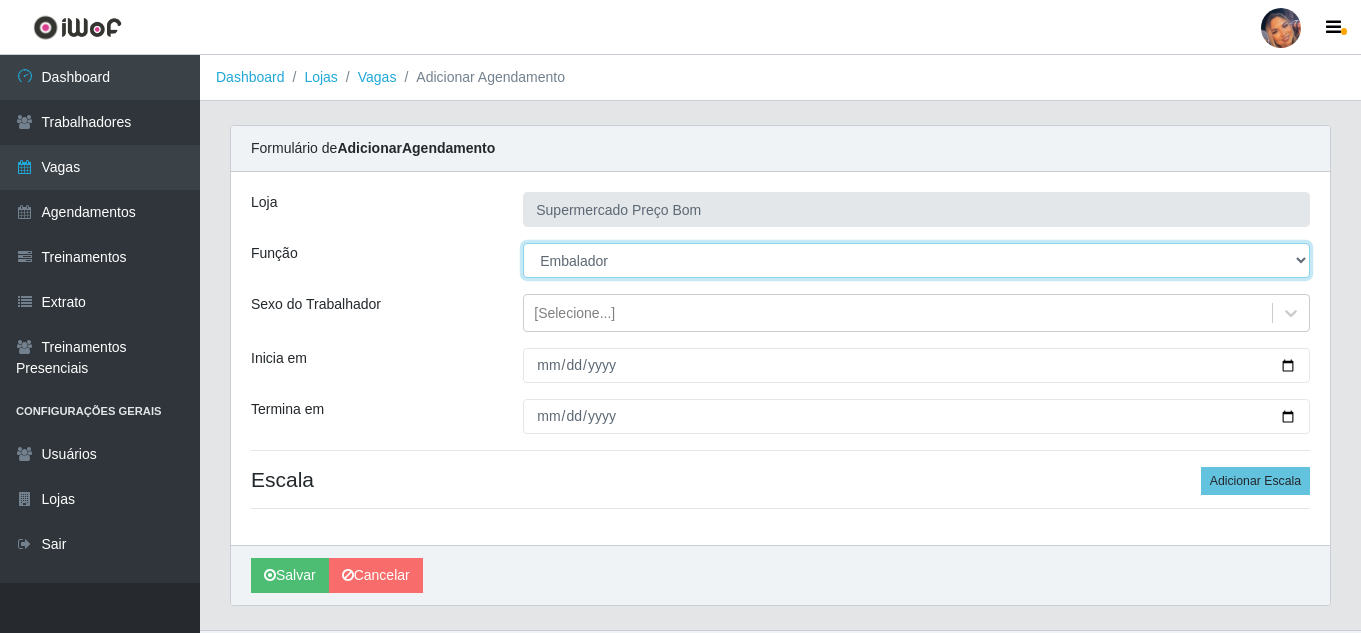 click on "[Selecione...] ASG ASG + ASG ++ Balconista Balconista + Balconista ++ Embalador Embalador + Embalador ++ Operador de Caixa Operador de Caixa + Operador de Caixa ++ Repositor  Repositor + Repositor ++" at bounding box center [916, 260] 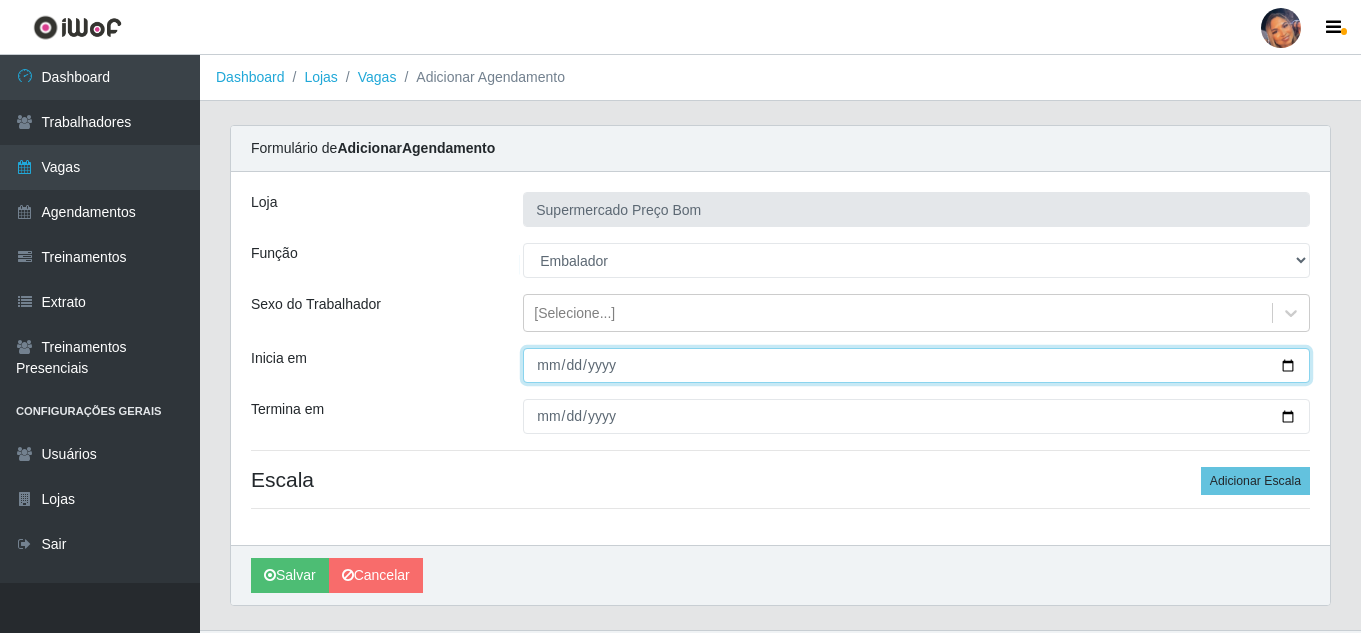 click on "Inicia em" at bounding box center (916, 365) 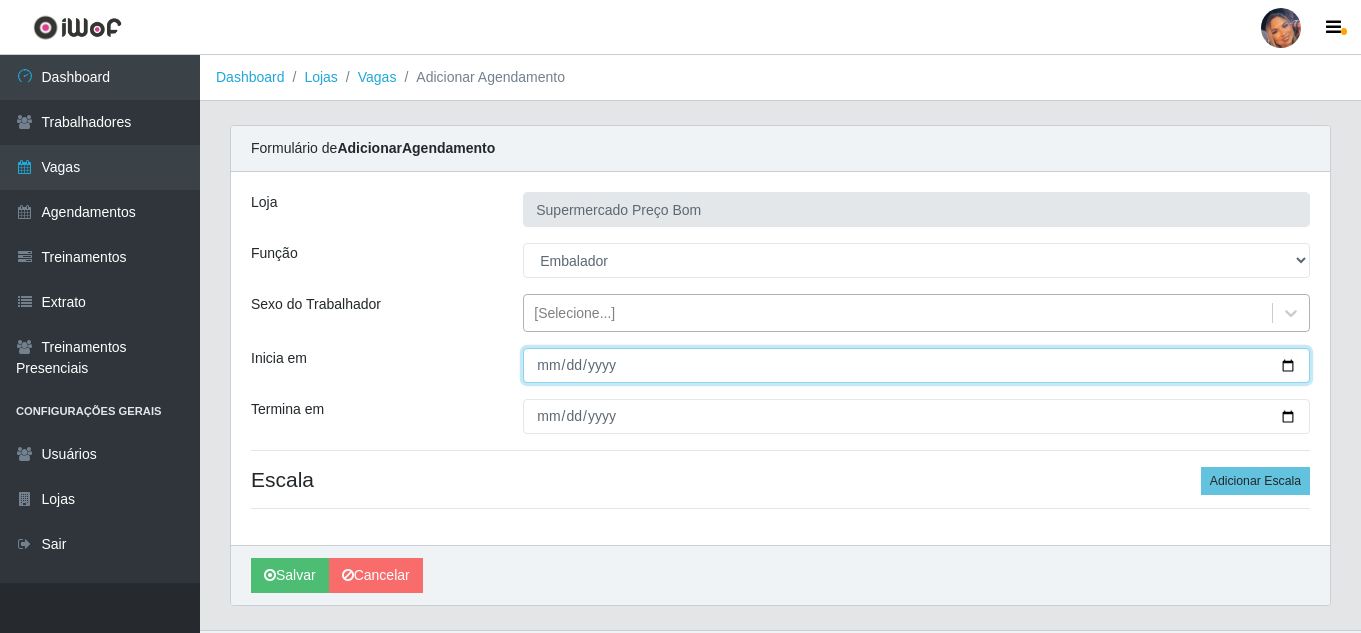 type on "2025-08-07" 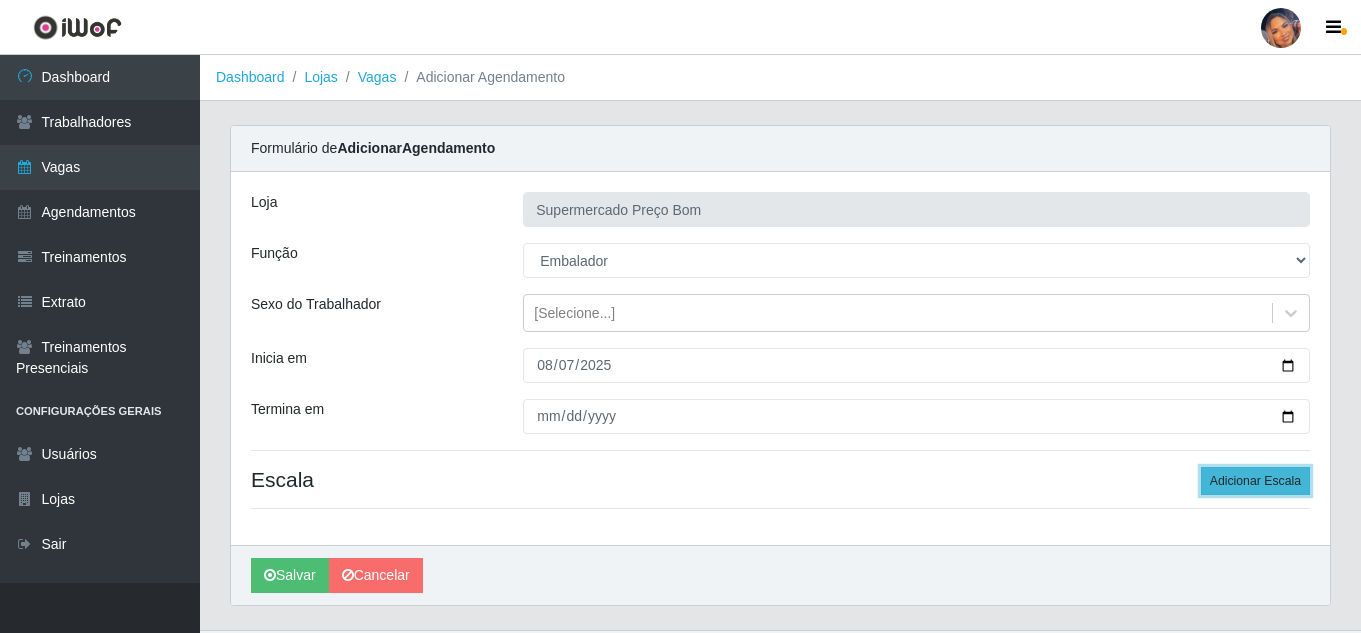 click on "Adicionar Escala" at bounding box center (1255, 481) 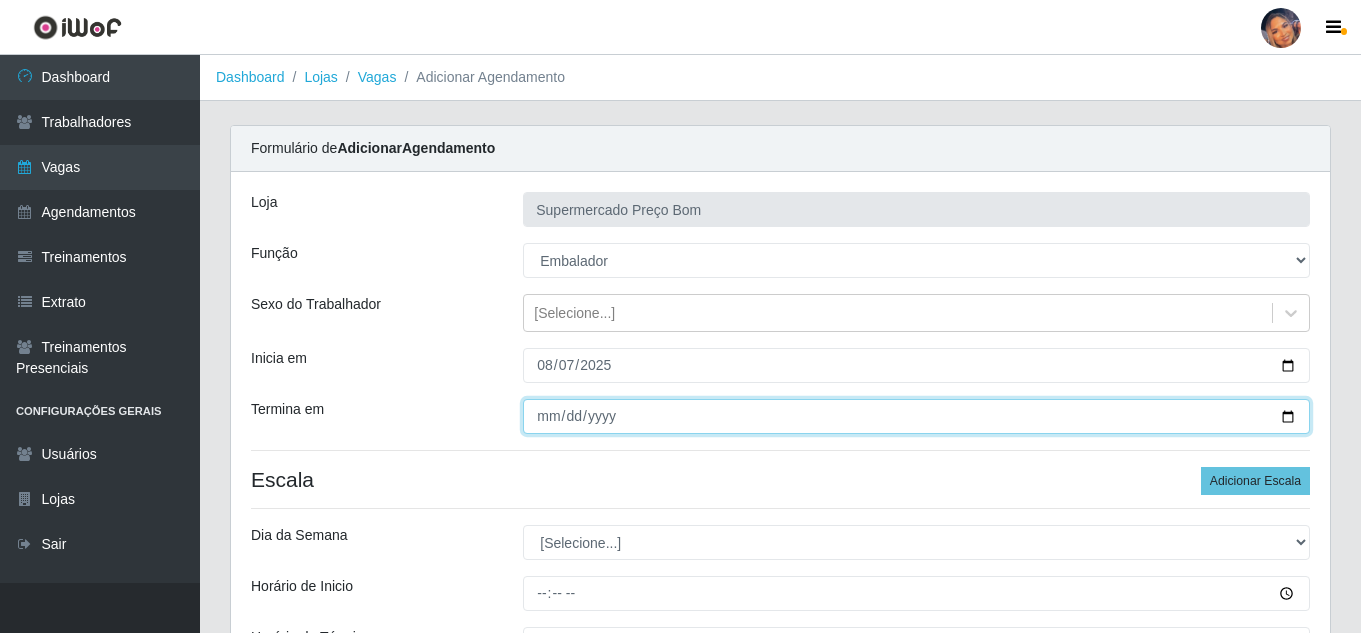 click on "Termina em" at bounding box center (916, 416) 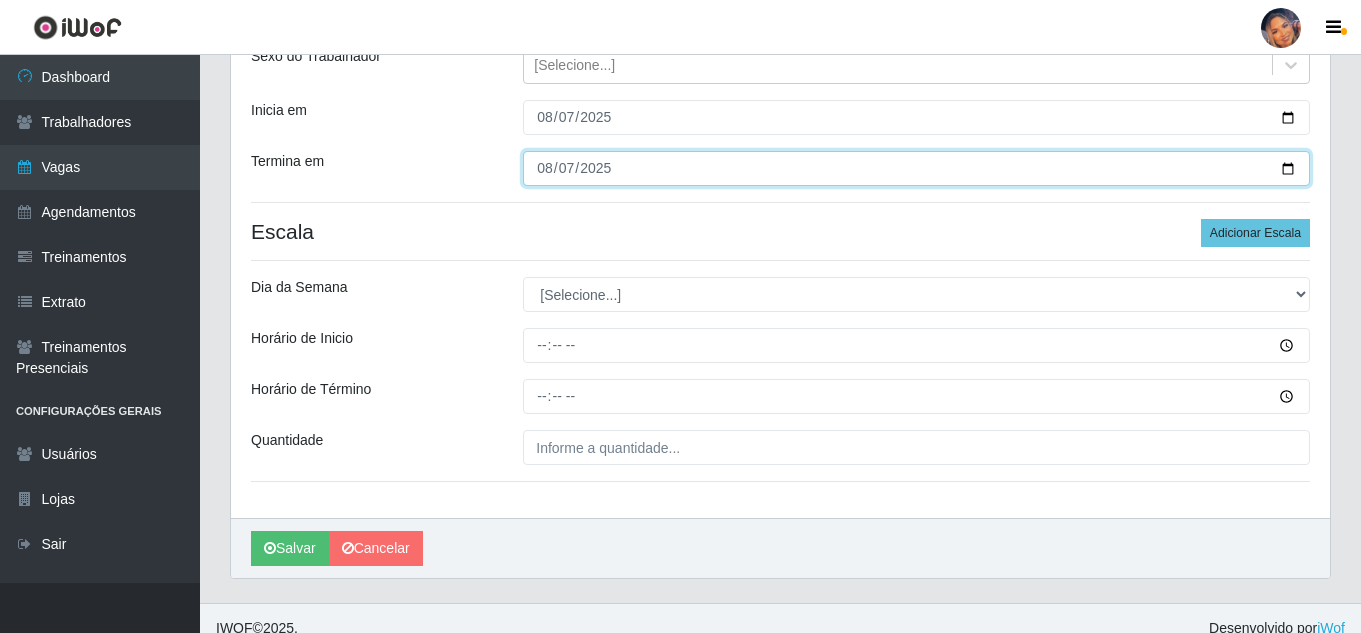scroll, scrollTop: 268, scrollLeft: 0, axis: vertical 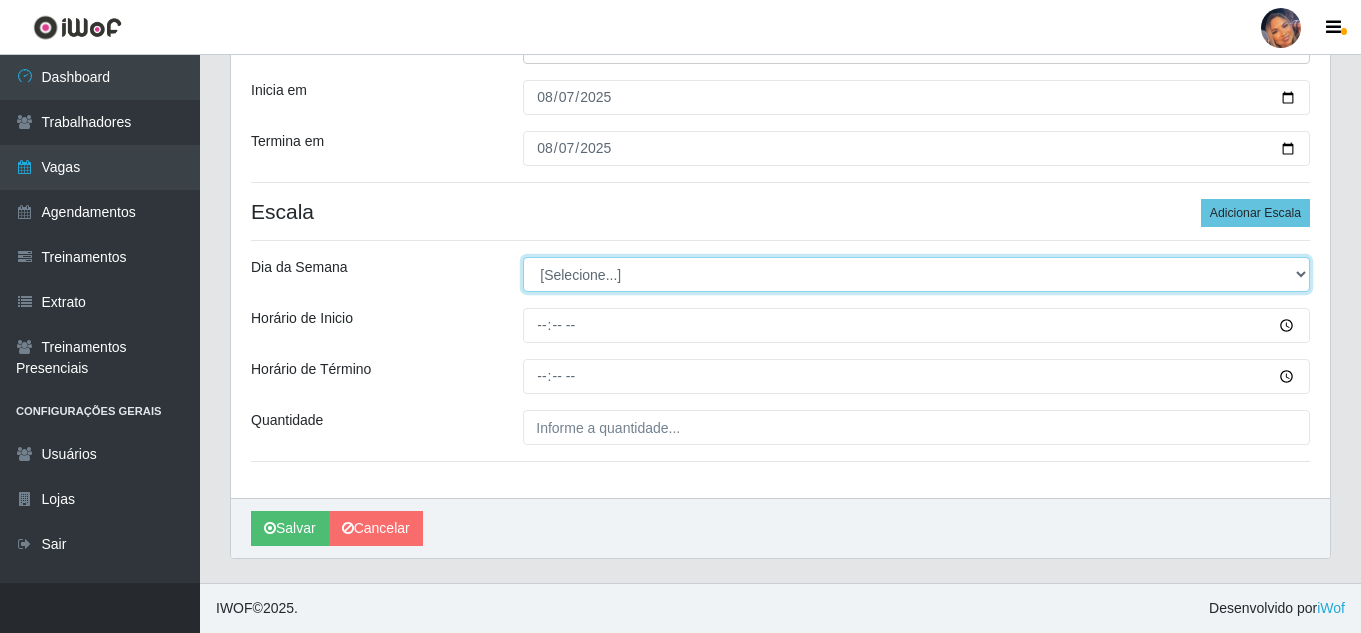 click on "[Selecione...] Segunda Terça Quarta Quinta Sexta Sábado Domingo" at bounding box center [916, 274] 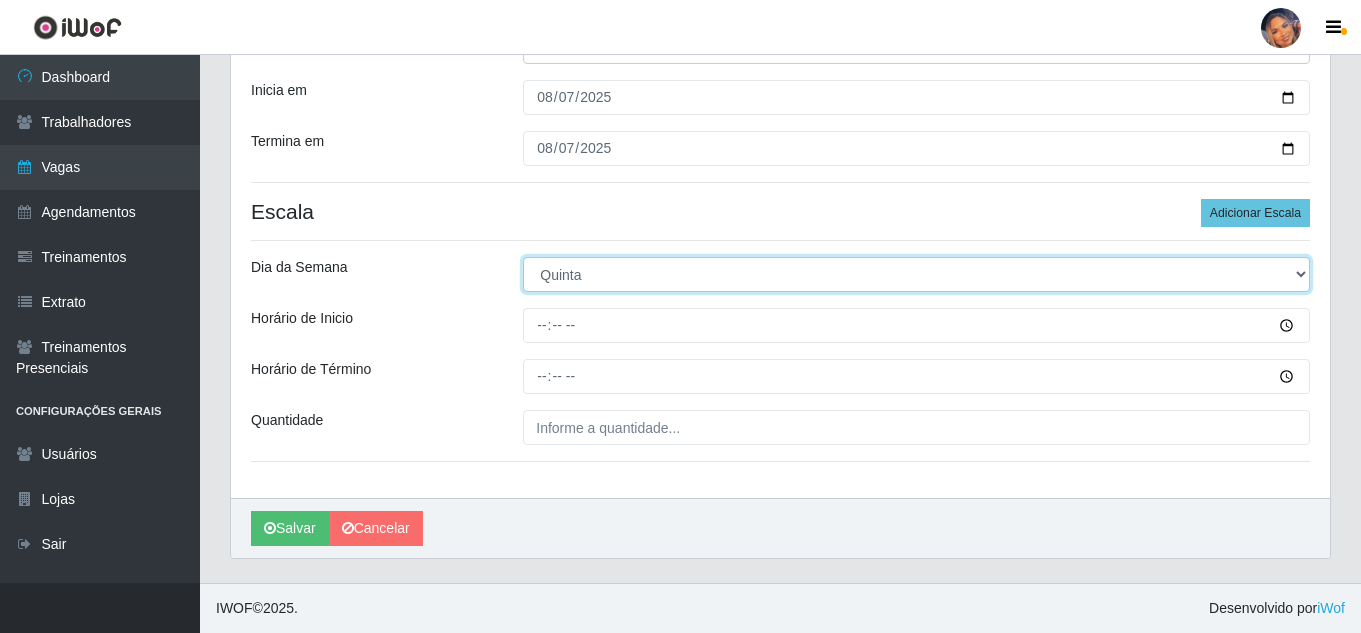 click on "[Selecione...] Segunda Terça Quarta Quinta Sexta Sábado Domingo" at bounding box center [916, 274] 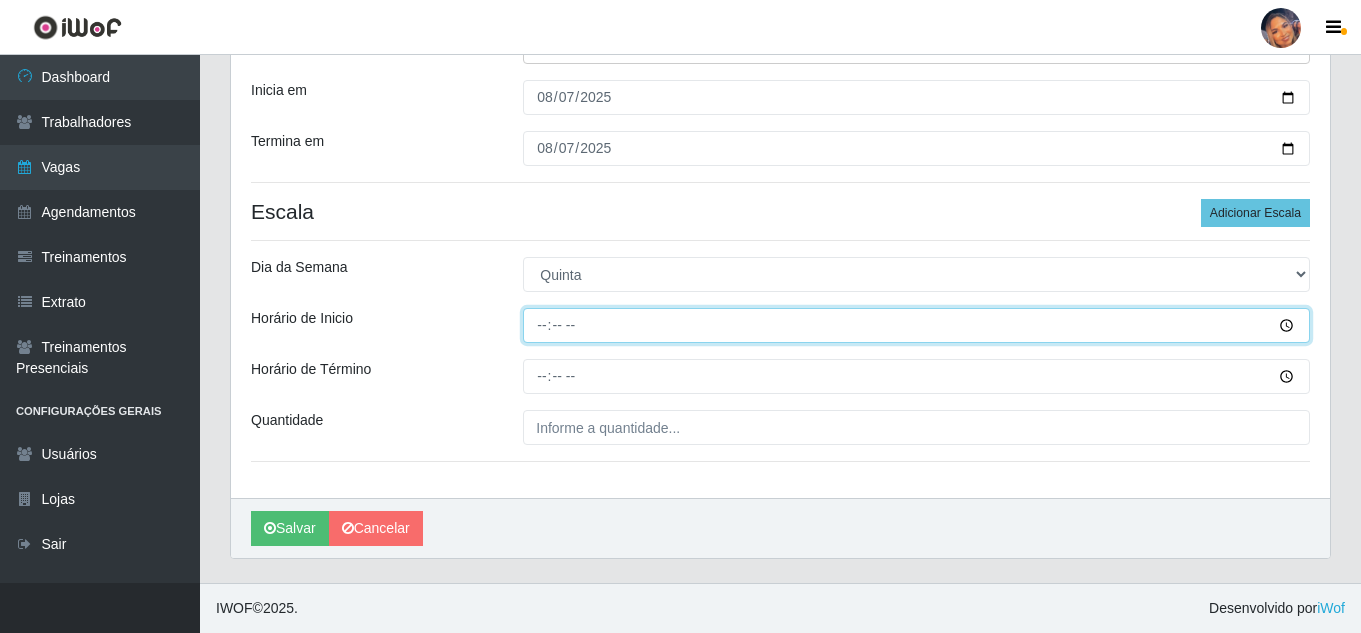 click on "Horário de Inicio" at bounding box center [916, 325] 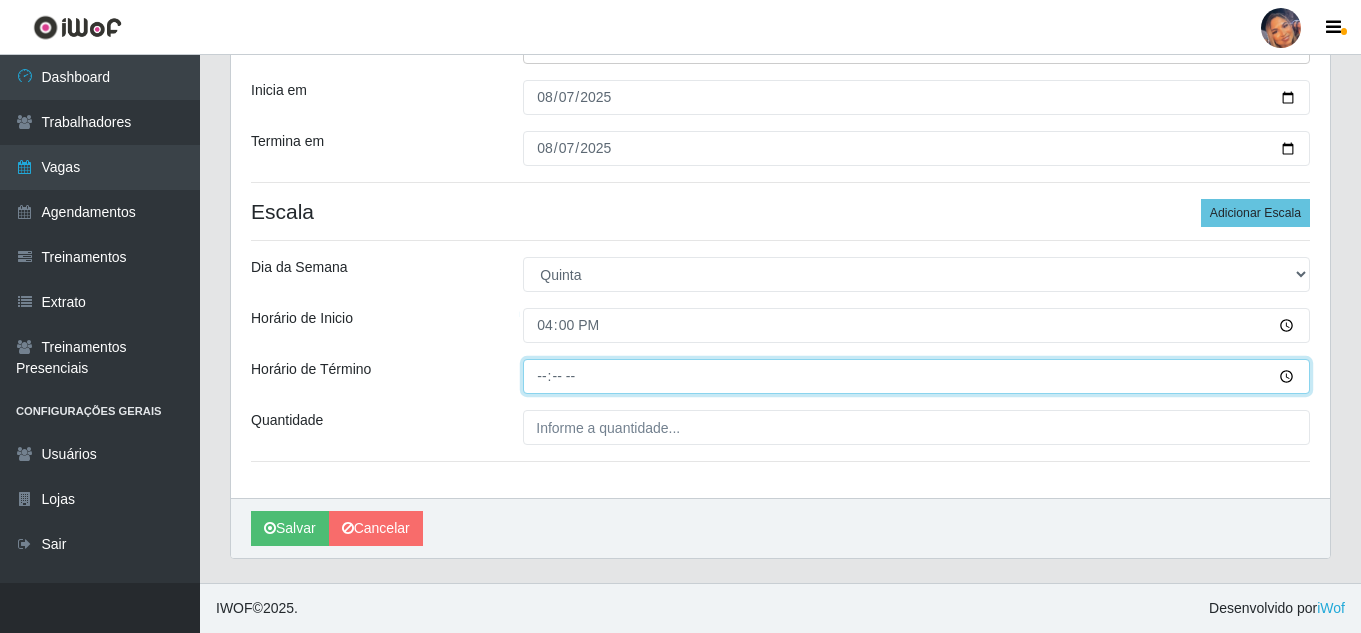click on "Horário de Término" at bounding box center [916, 376] 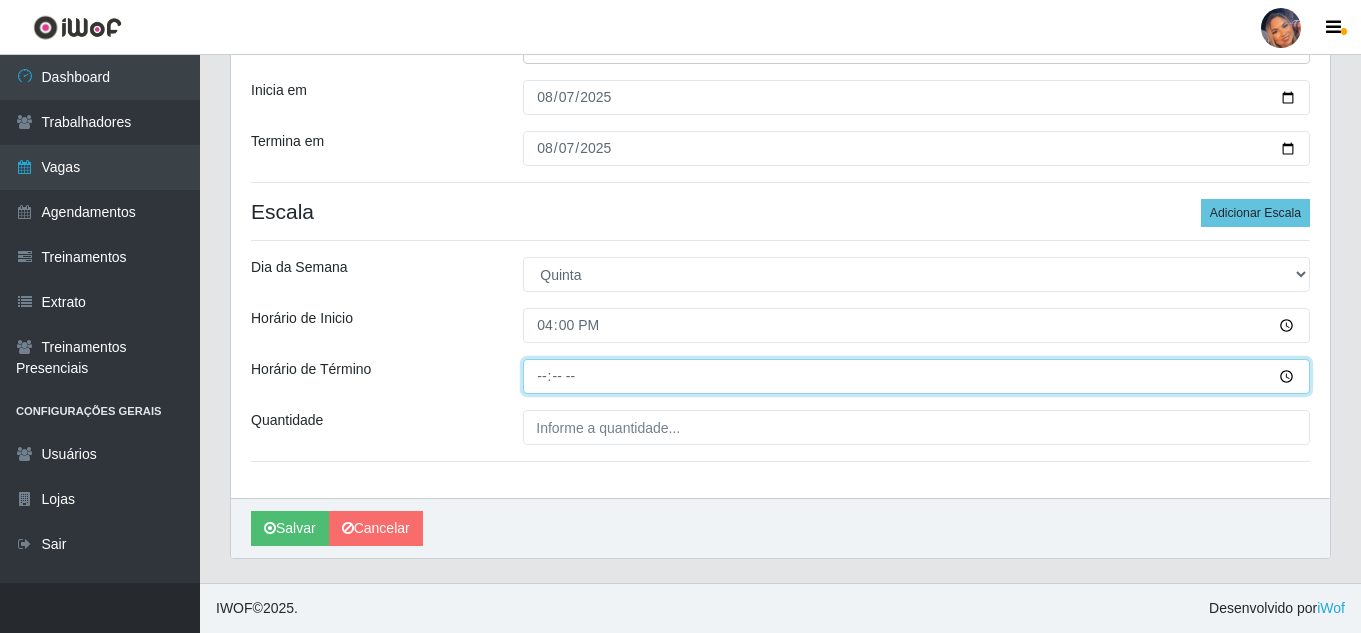 type on "20:00" 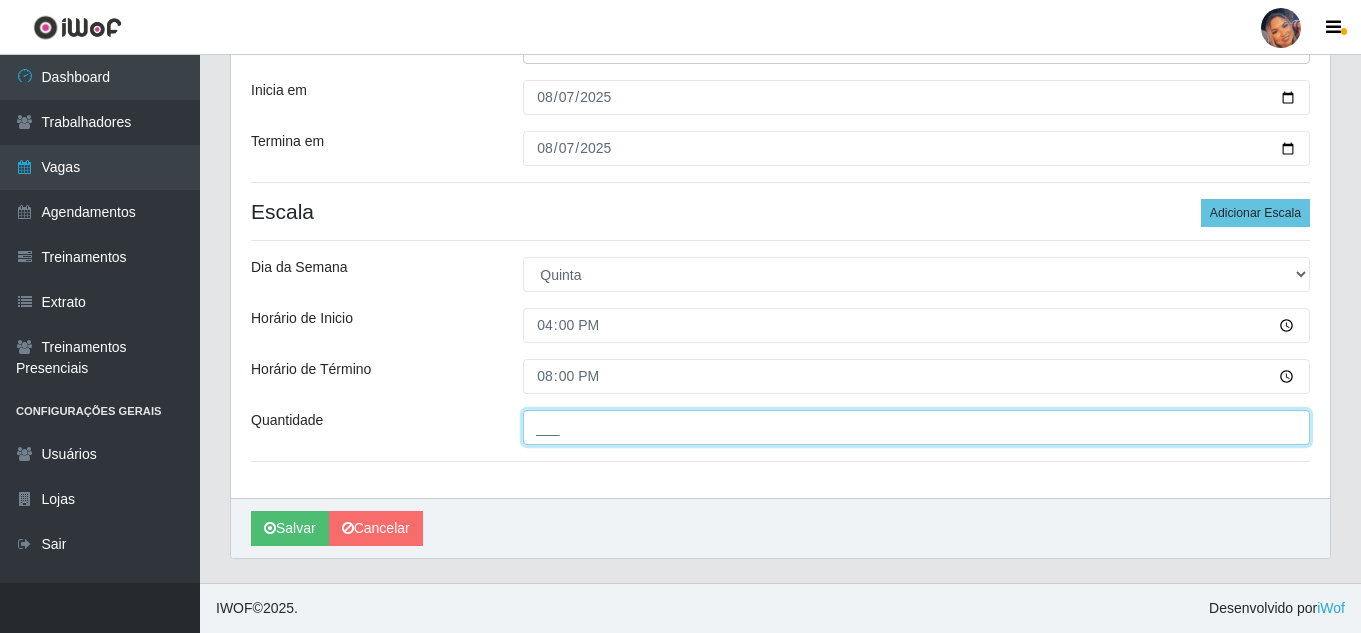 click on "___" at bounding box center [916, 427] 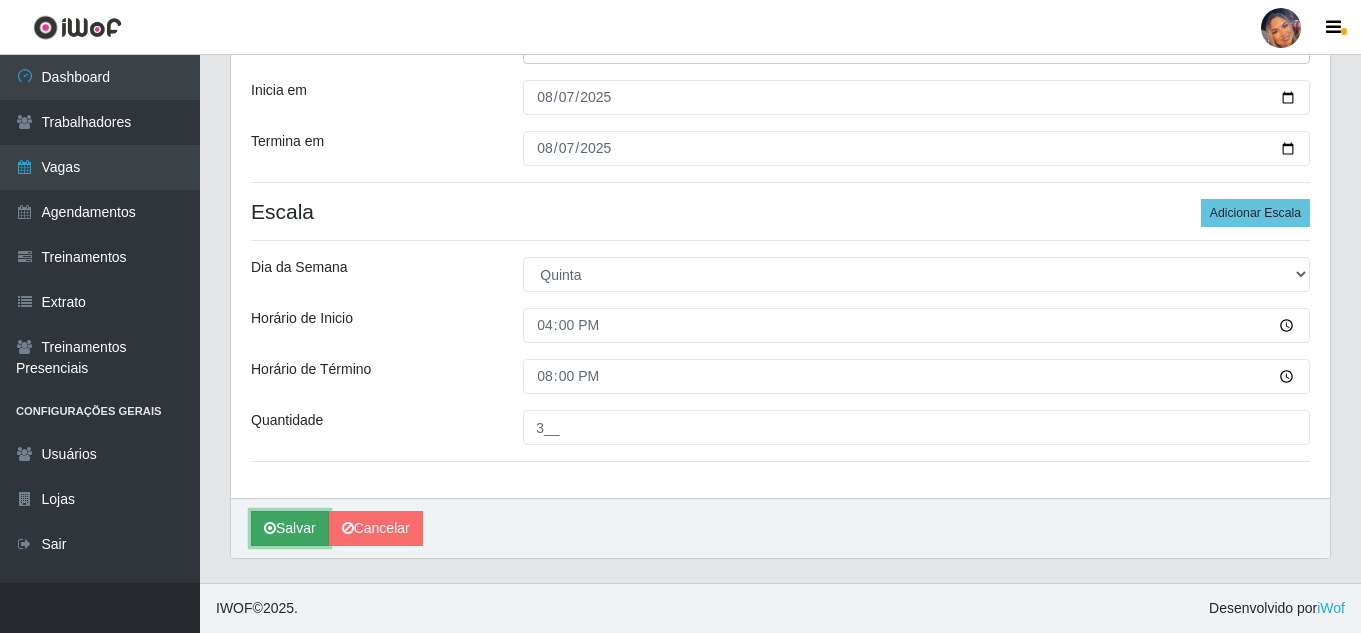 click on "Salvar" at bounding box center (290, 528) 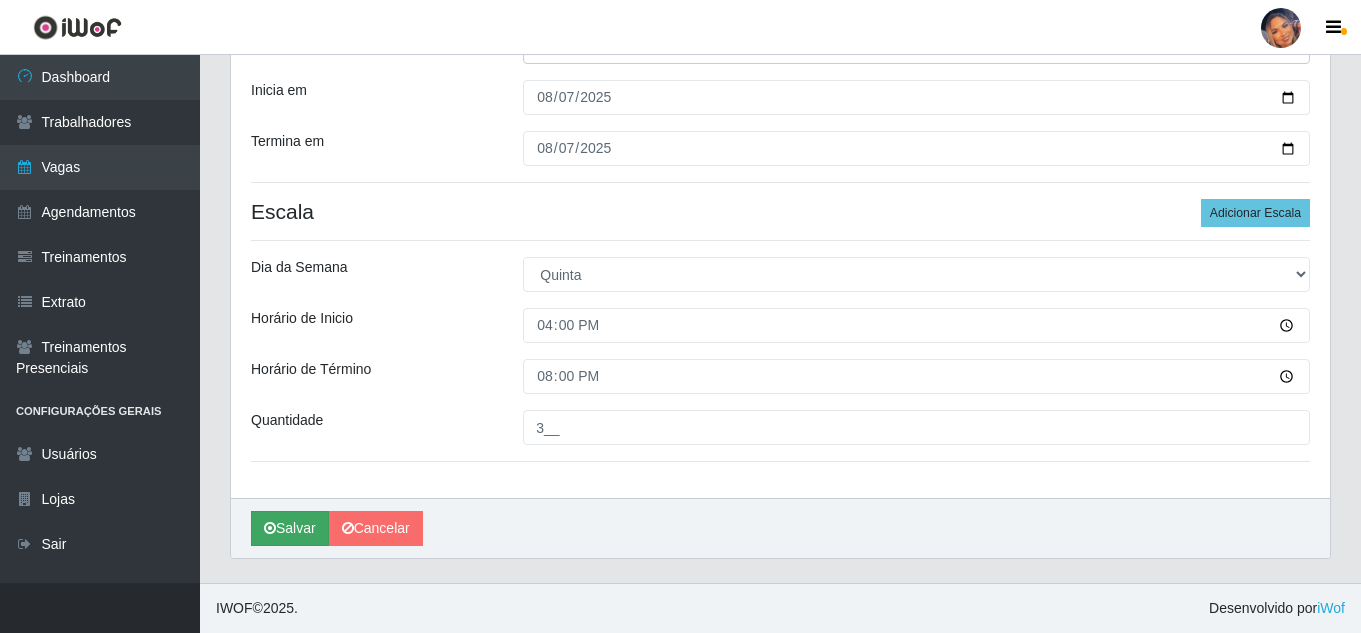 scroll, scrollTop: 0, scrollLeft: 0, axis: both 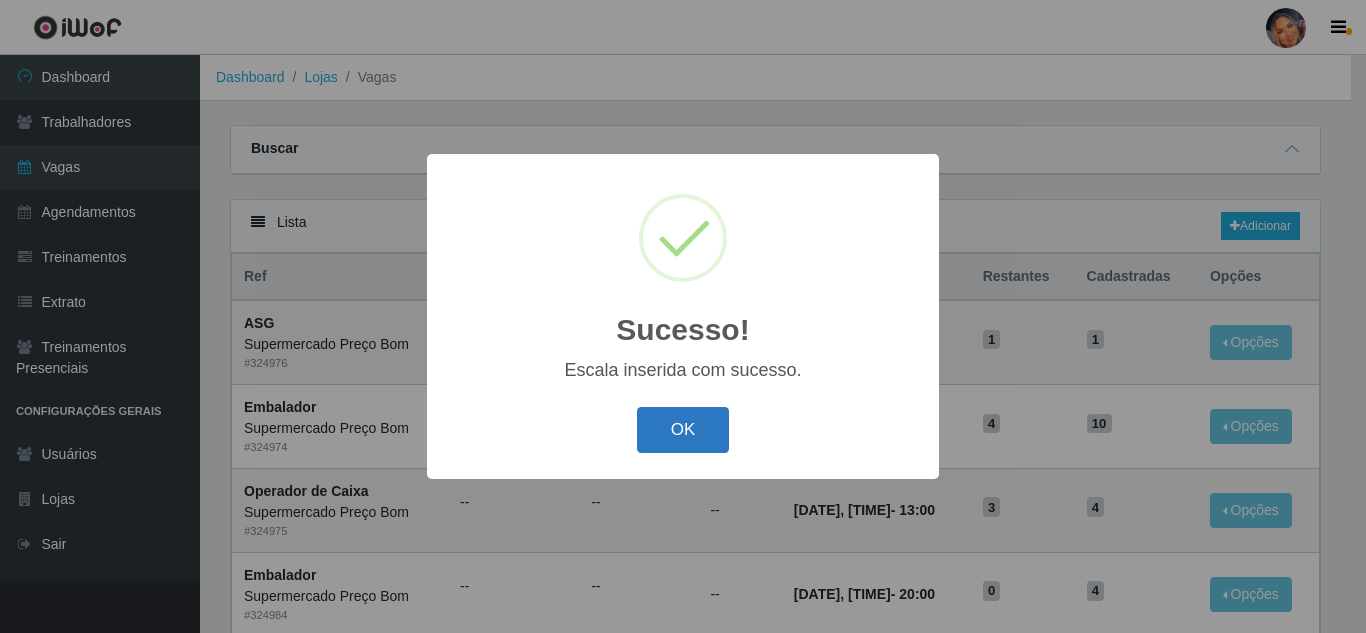 click on "OK" at bounding box center (683, 430) 